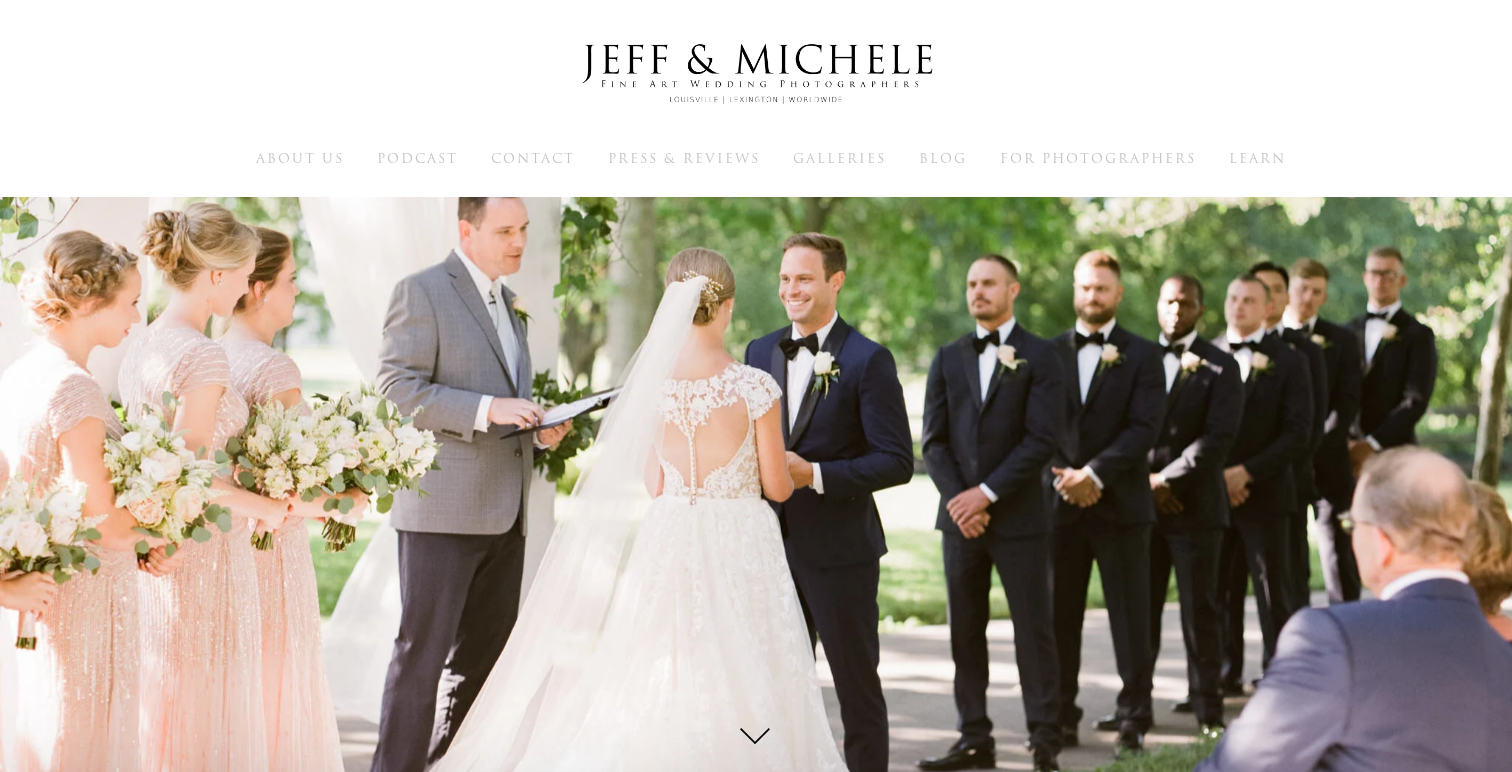 scroll, scrollTop: 0, scrollLeft: 0, axis: both 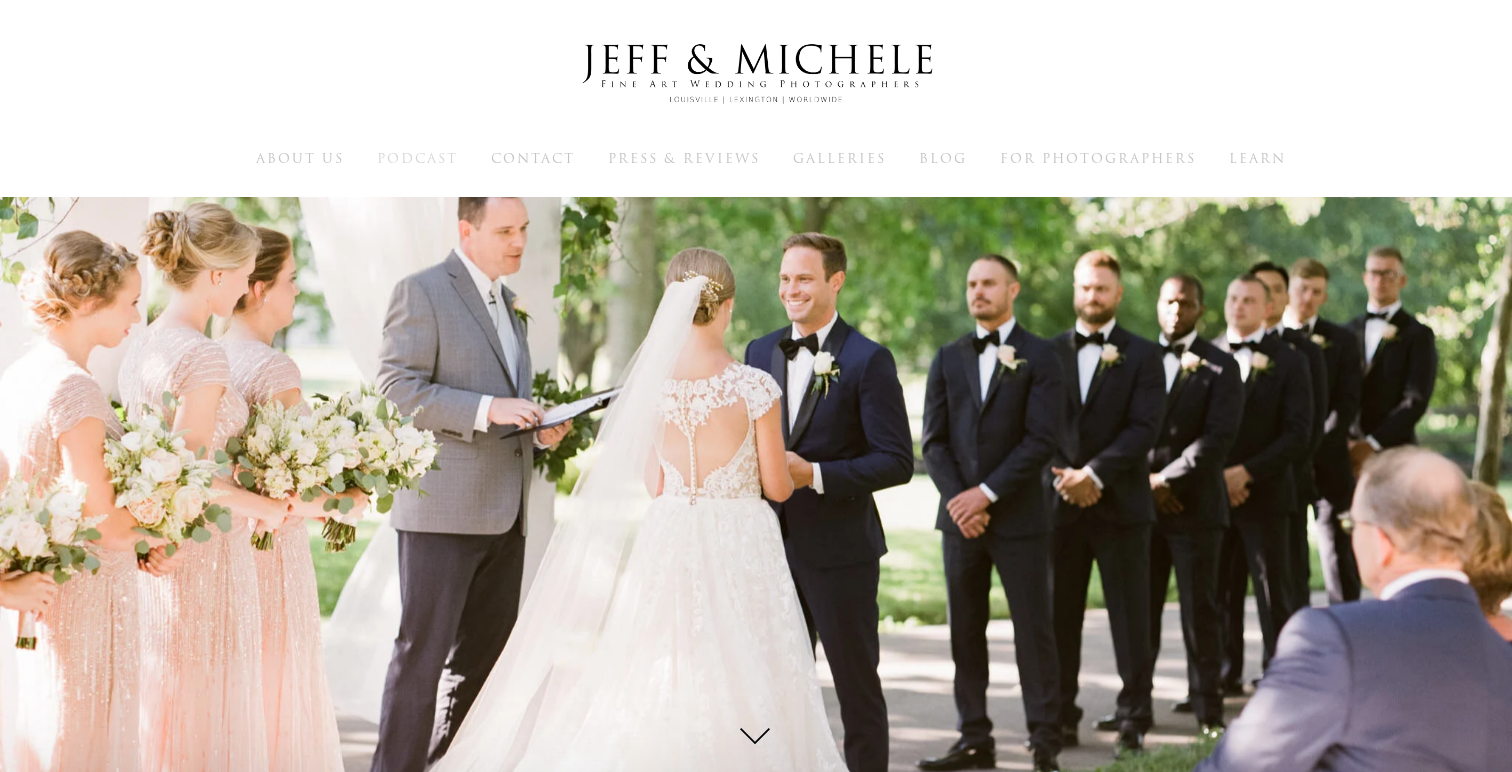 click on "Podcast" at bounding box center (417, 158) 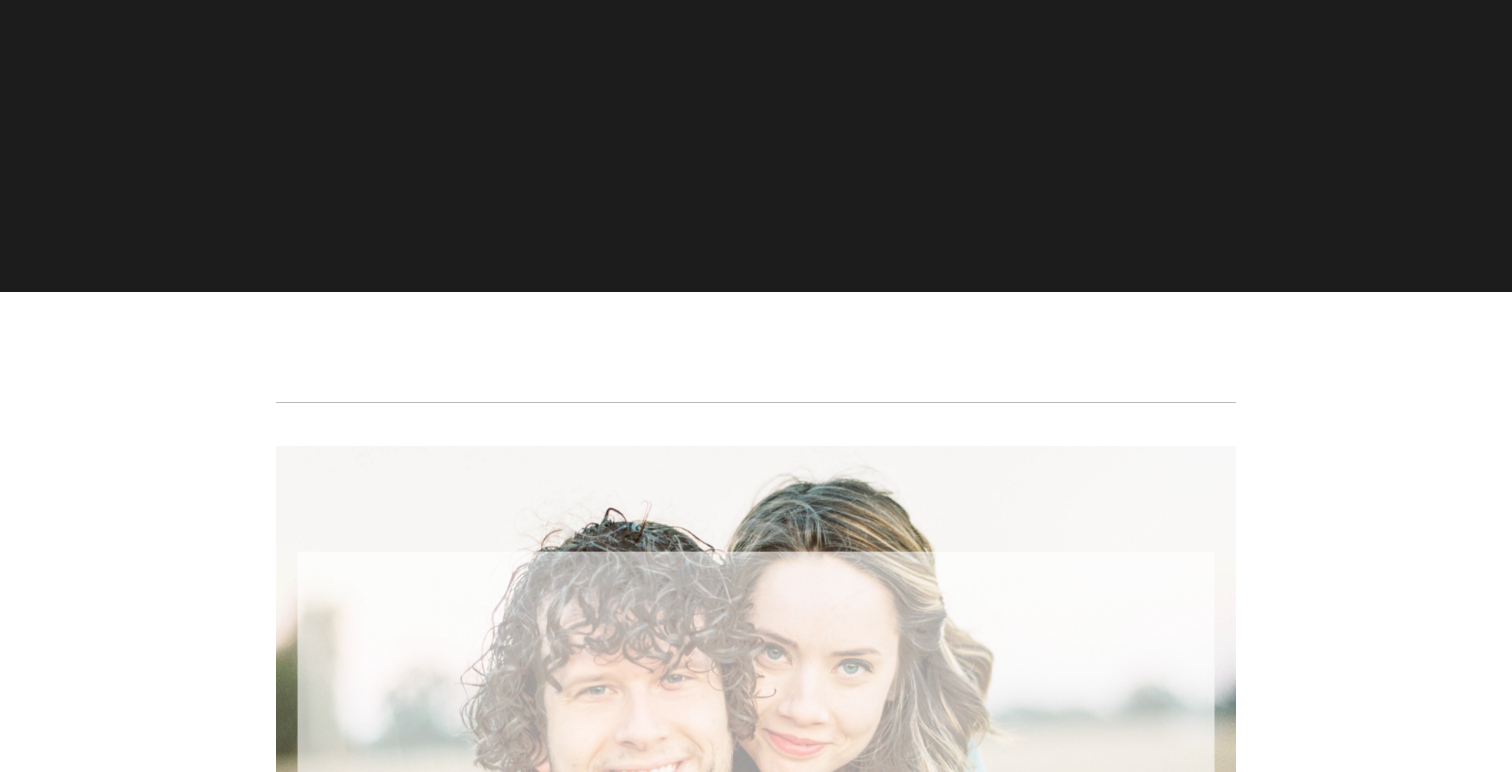 scroll, scrollTop: 0, scrollLeft: 0, axis: both 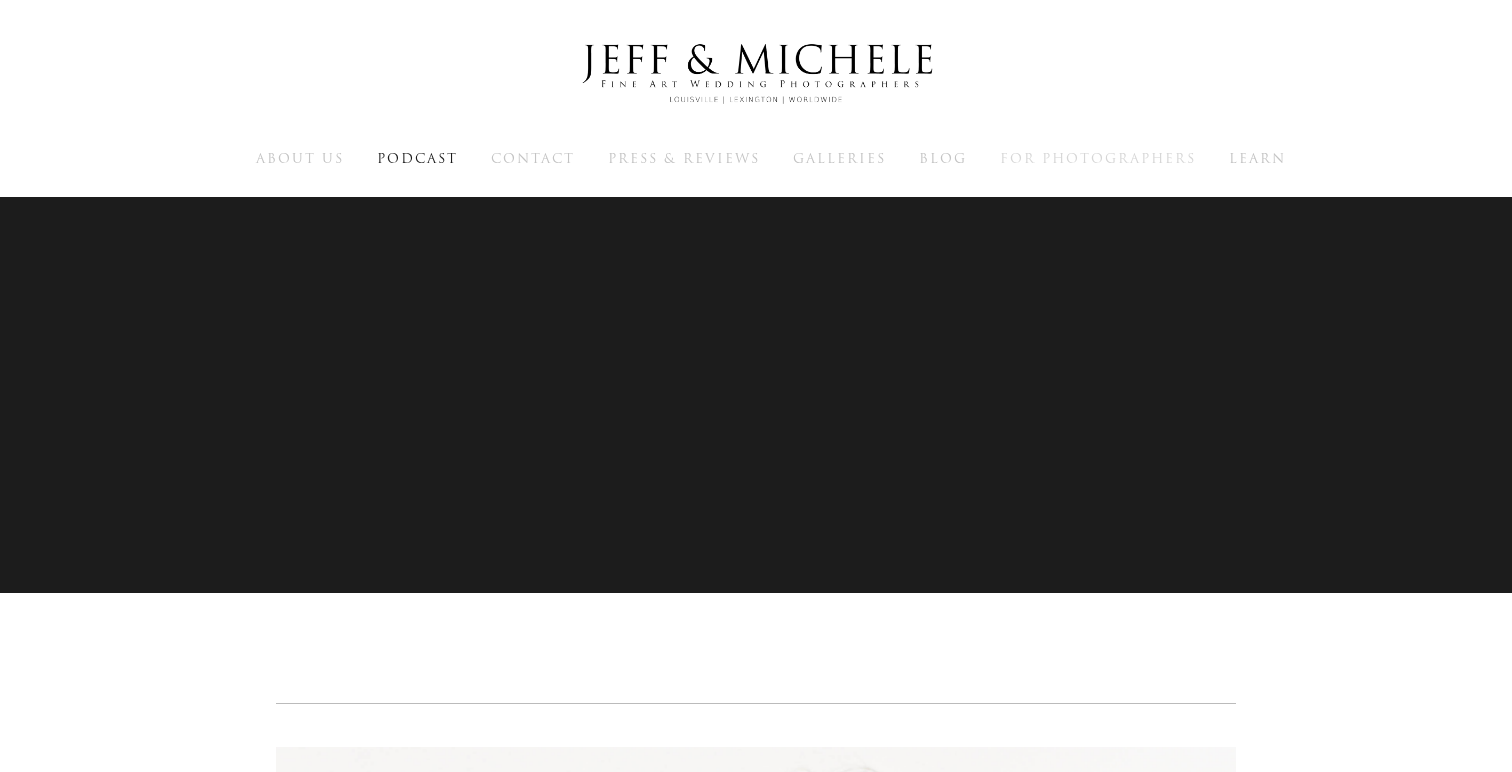 click on "For Photographers" at bounding box center [1098, 158] 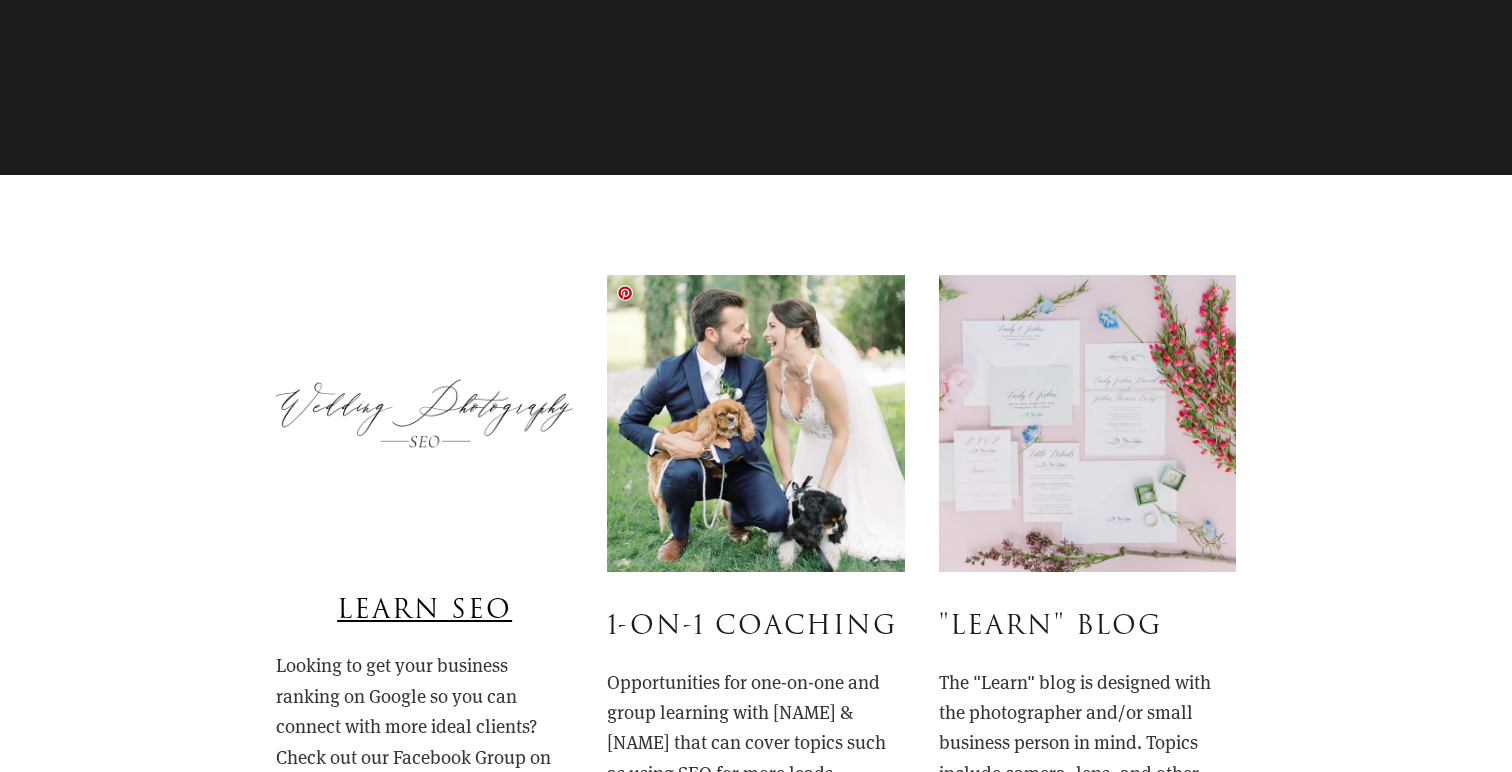 scroll, scrollTop: 0, scrollLeft: 0, axis: both 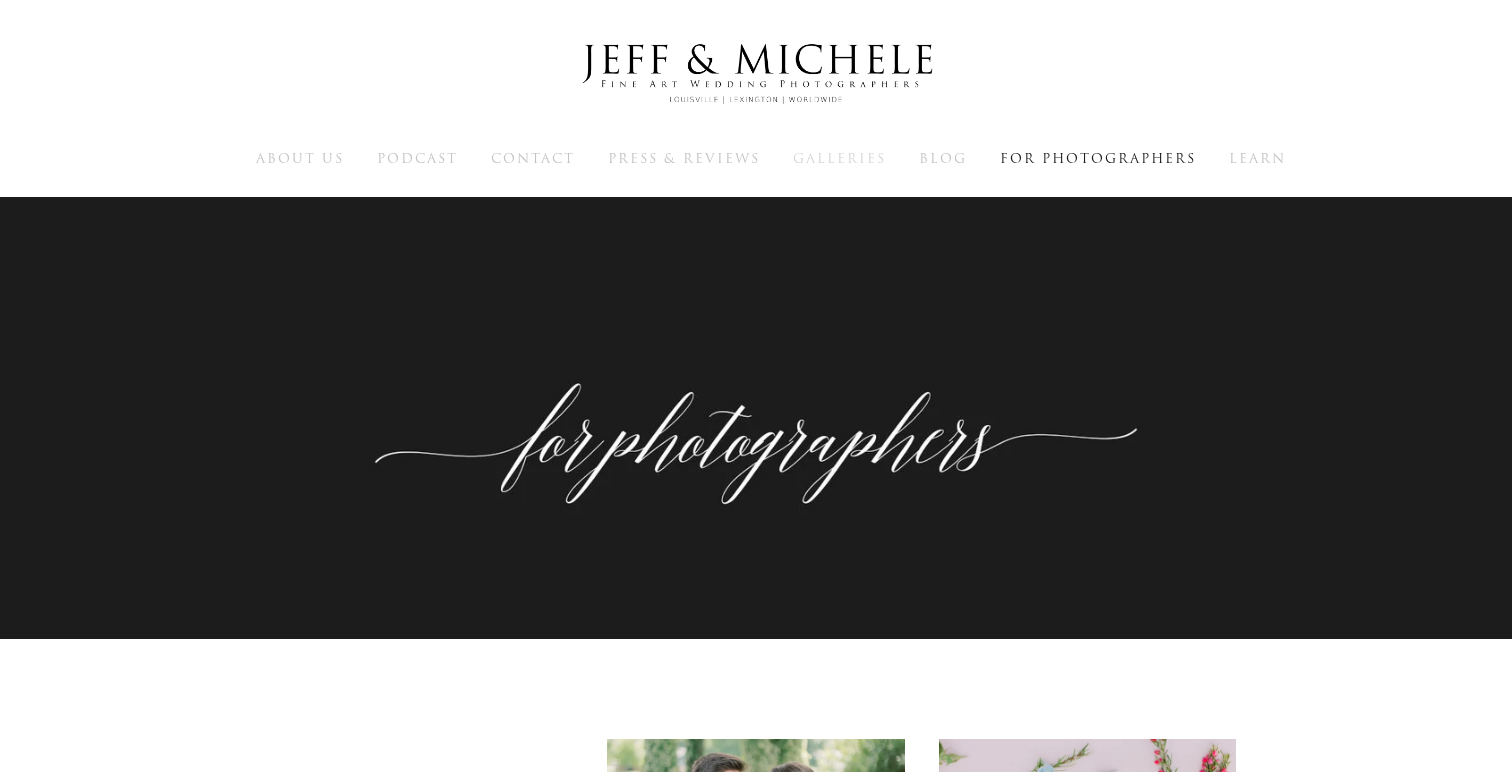 click on "Galleries" at bounding box center [839, 158] 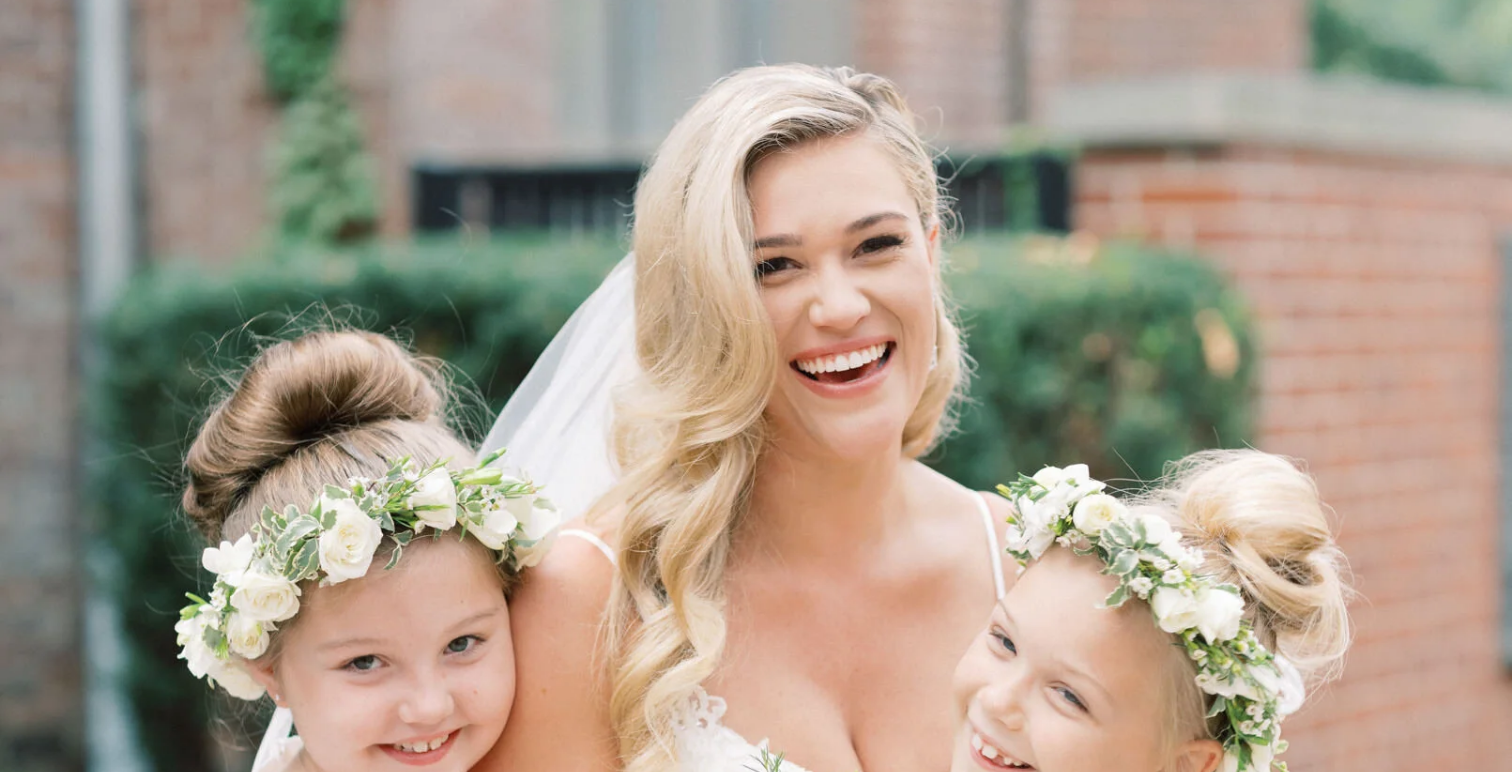 scroll, scrollTop: 0, scrollLeft: 0, axis: both 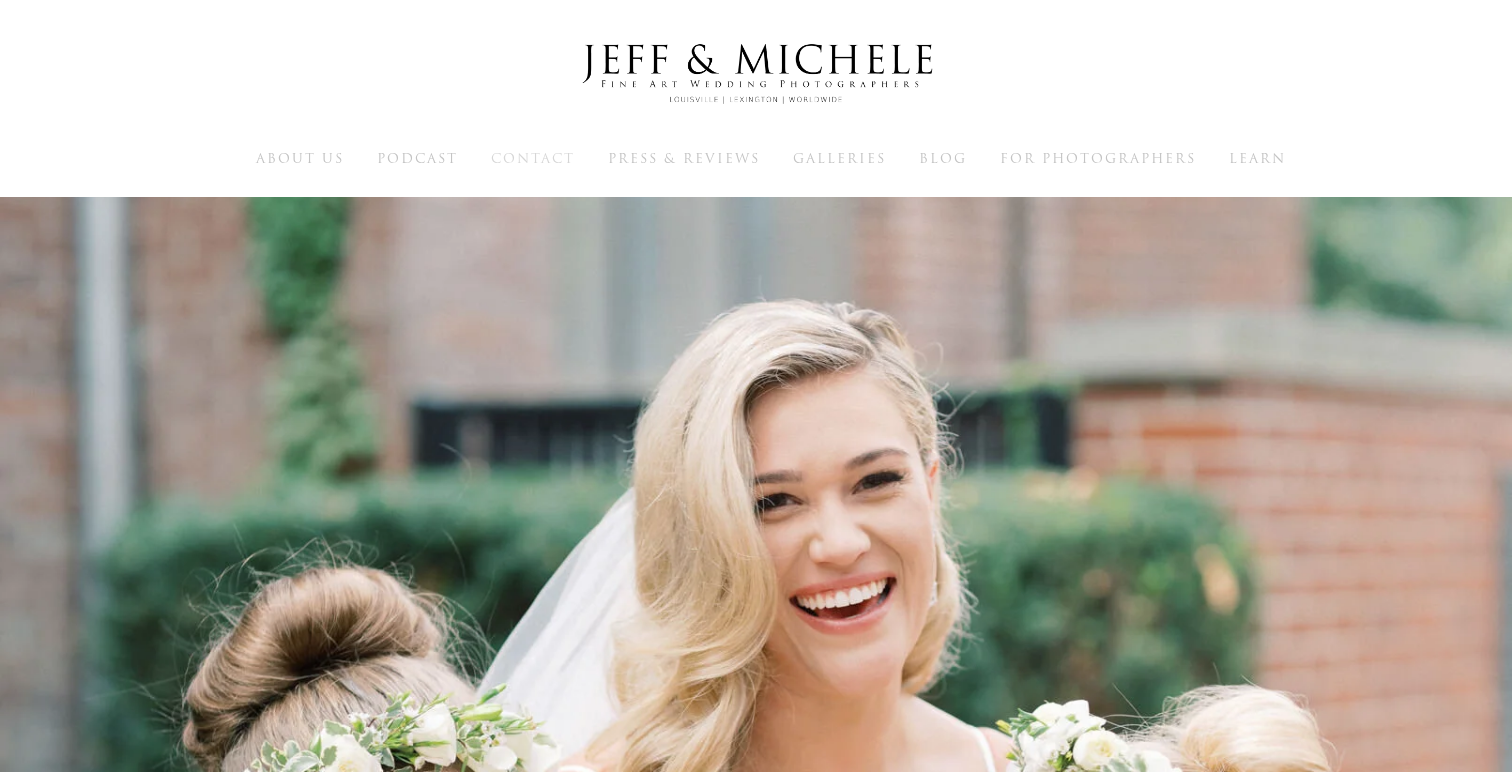 click on "Contact" at bounding box center [533, 158] 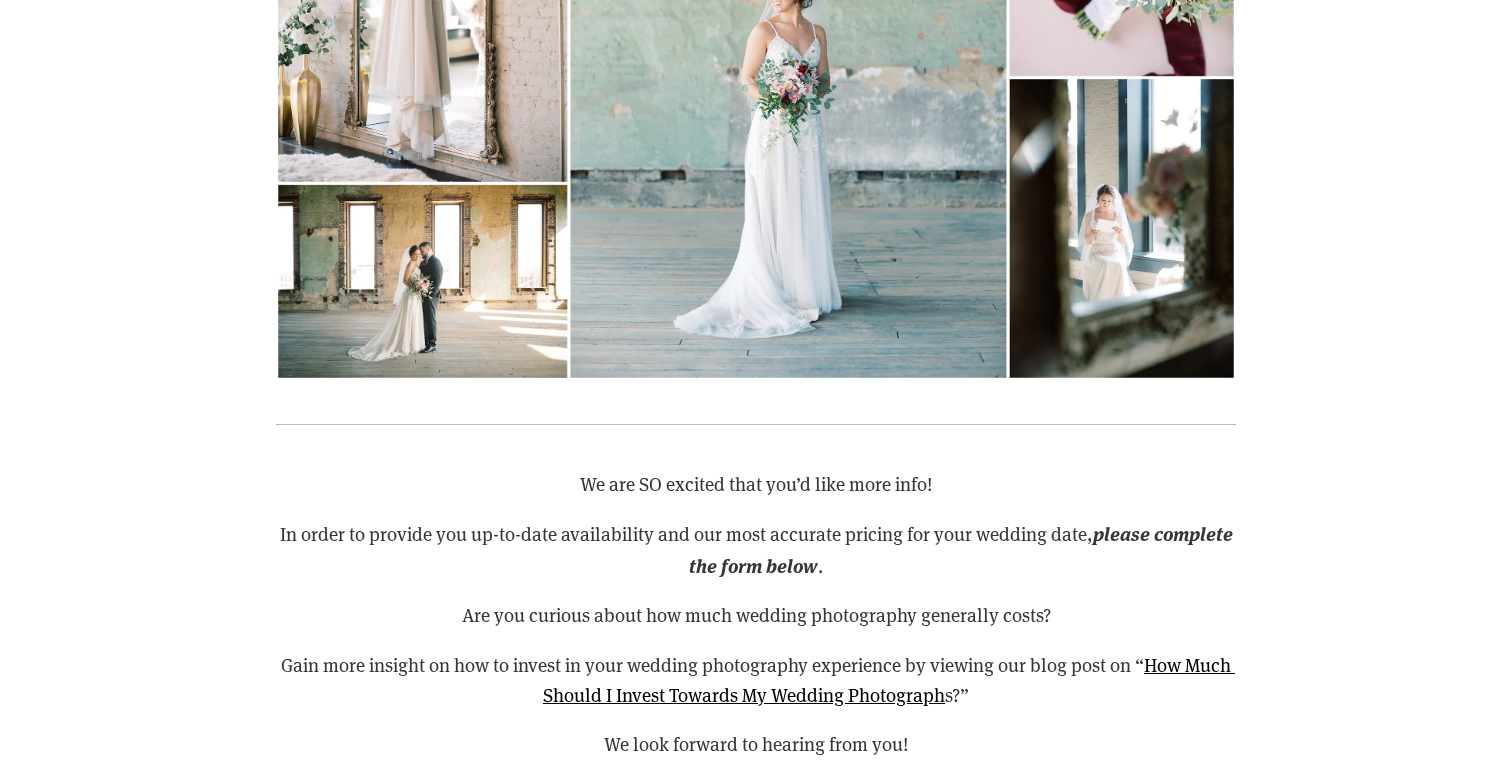 scroll, scrollTop: 119, scrollLeft: 0, axis: vertical 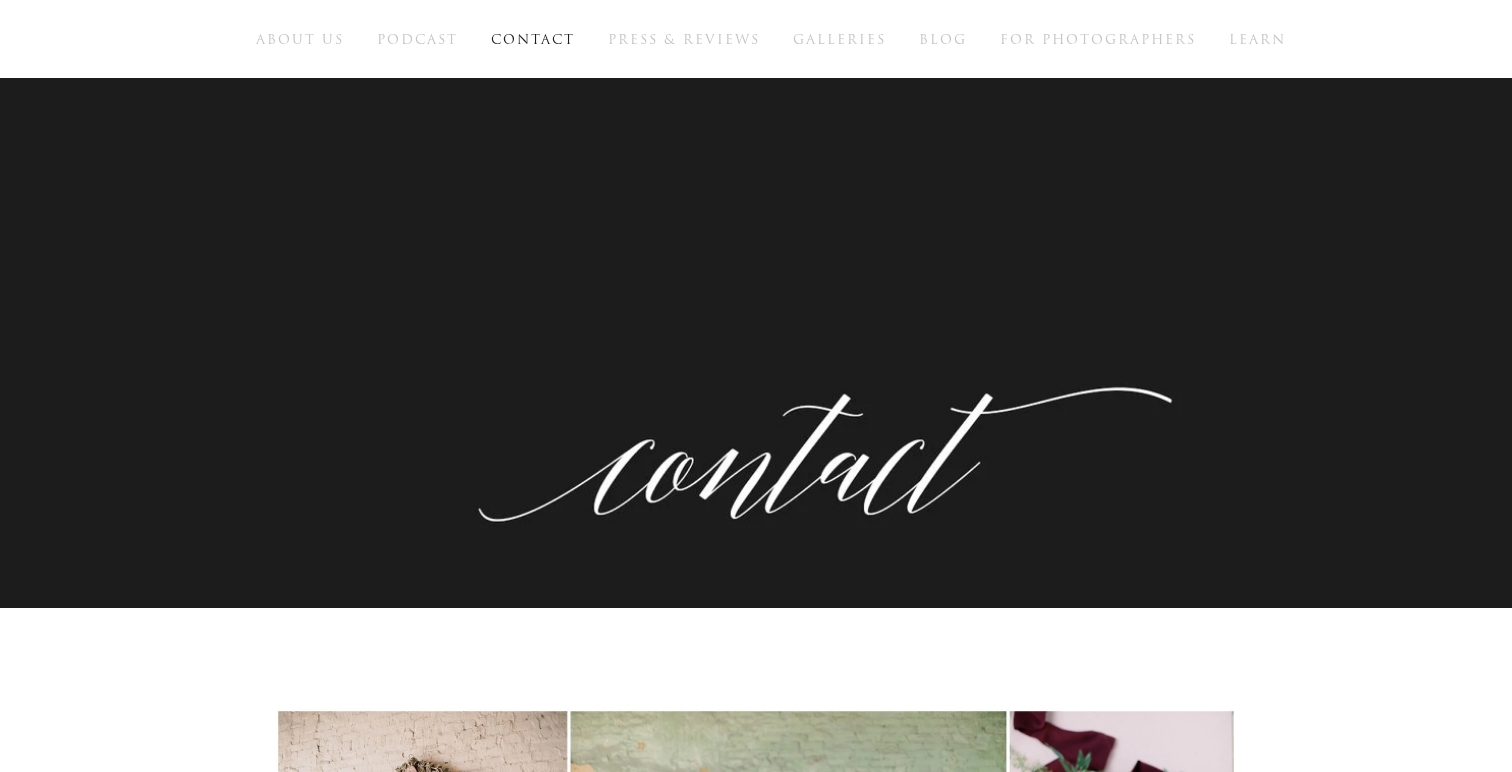 click on "About Us
Podcast
Contact
Press & Reviews
Galleries
Blog
Learn" at bounding box center (756, -21) 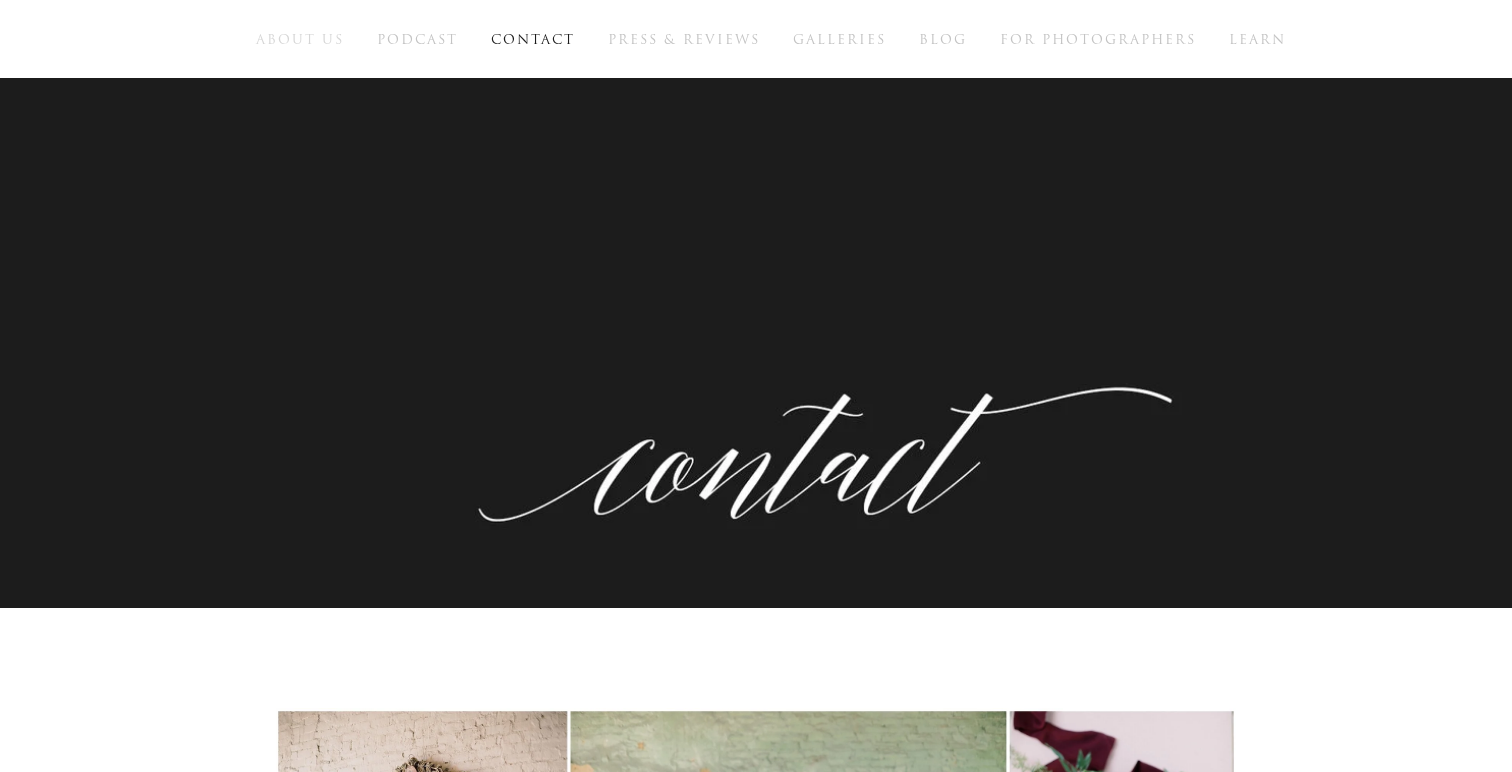 click on "About Us" at bounding box center (300, 39) 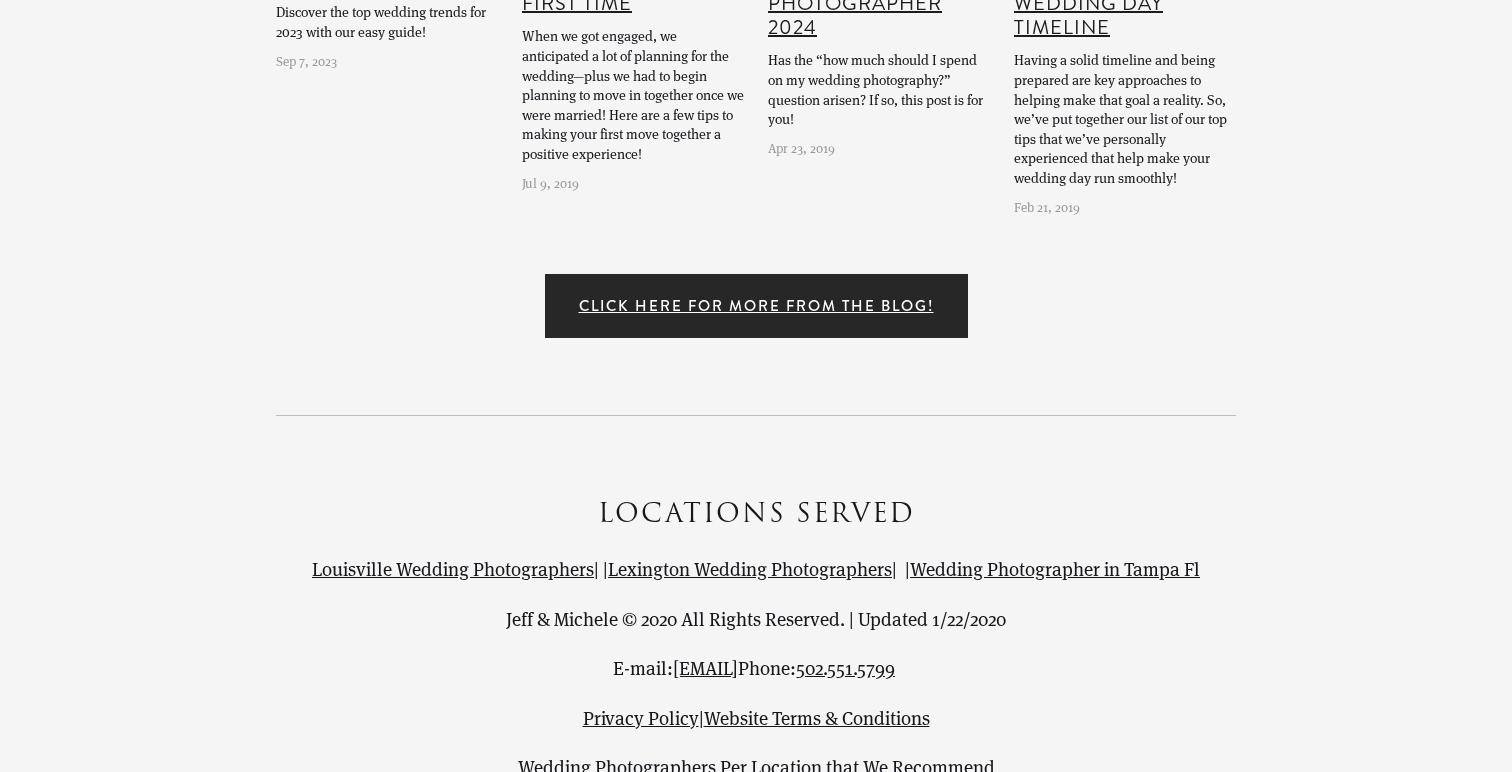 scroll, scrollTop: 17761, scrollLeft: 0, axis: vertical 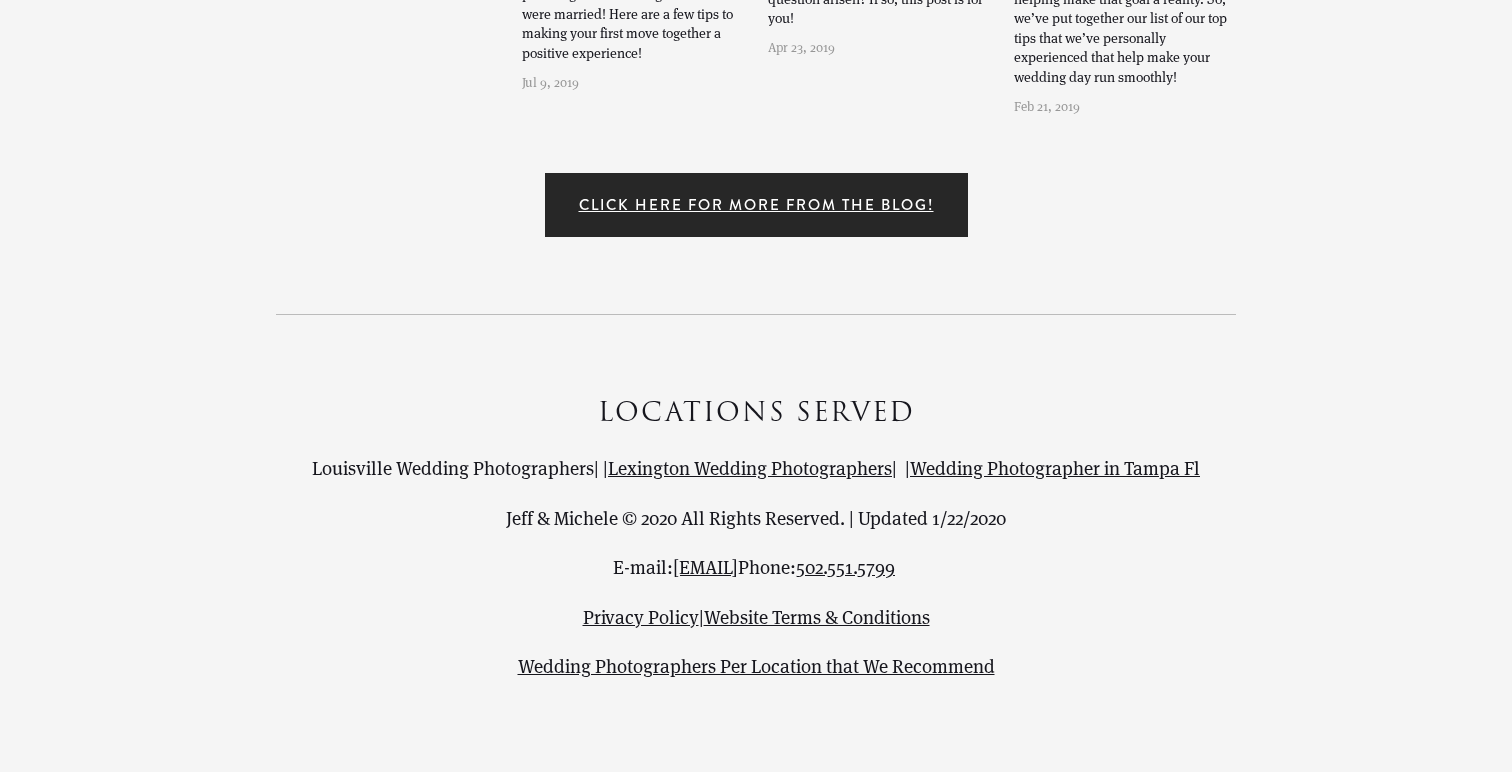 click on "Louisville Wedding Photographers" at bounding box center [453, 467] 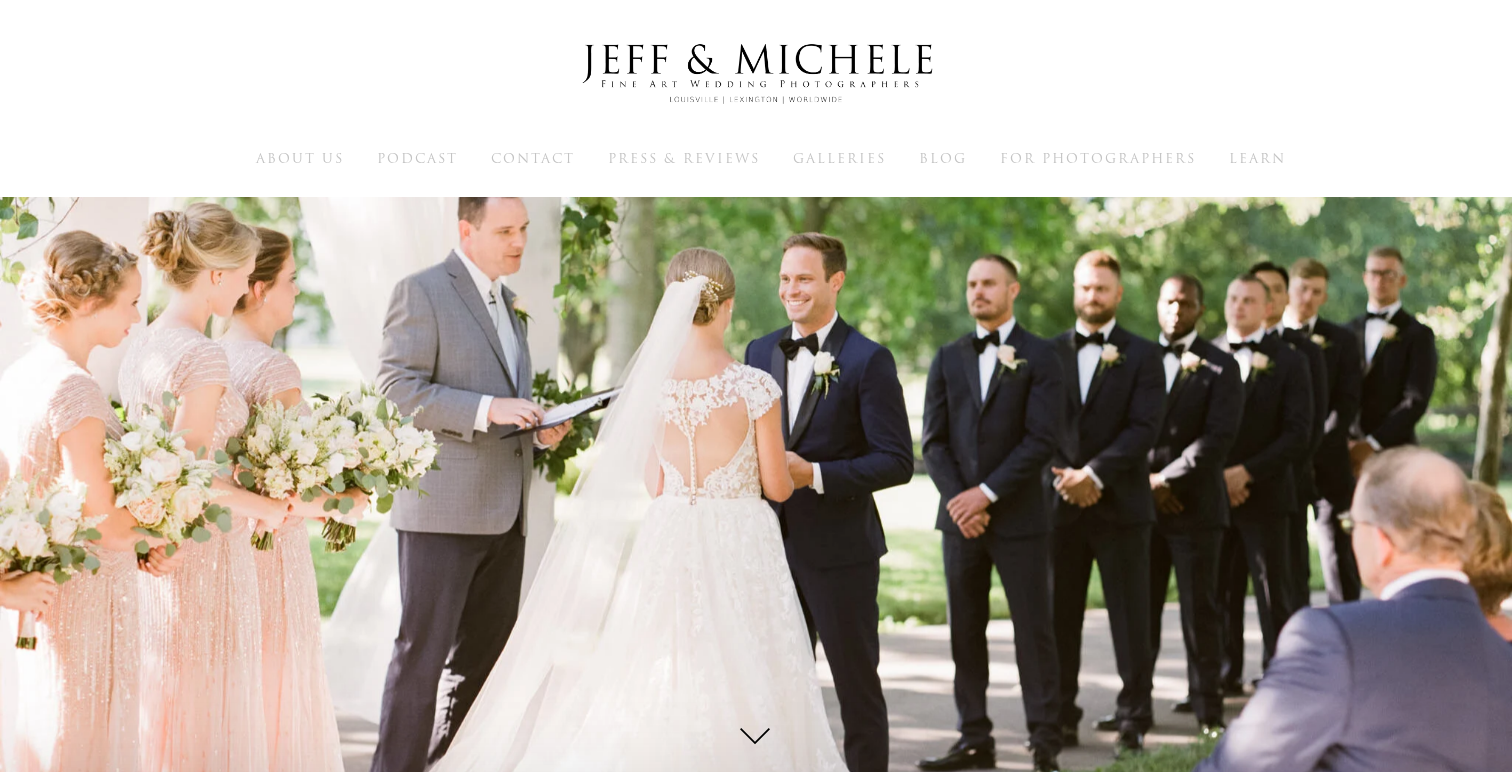 scroll, scrollTop: 0, scrollLeft: 0, axis: both 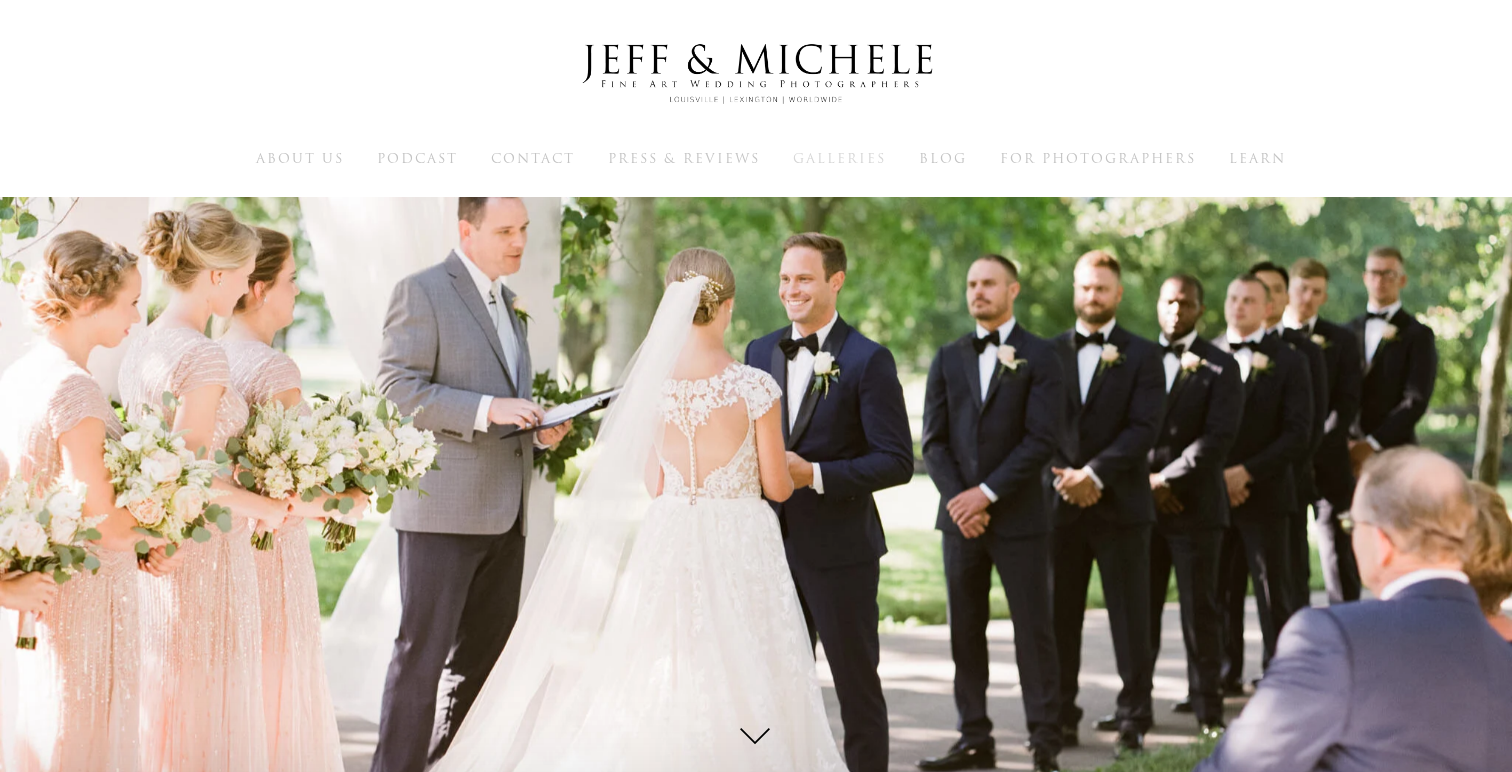 click on "Galleries" at bounding box center [839, 158] 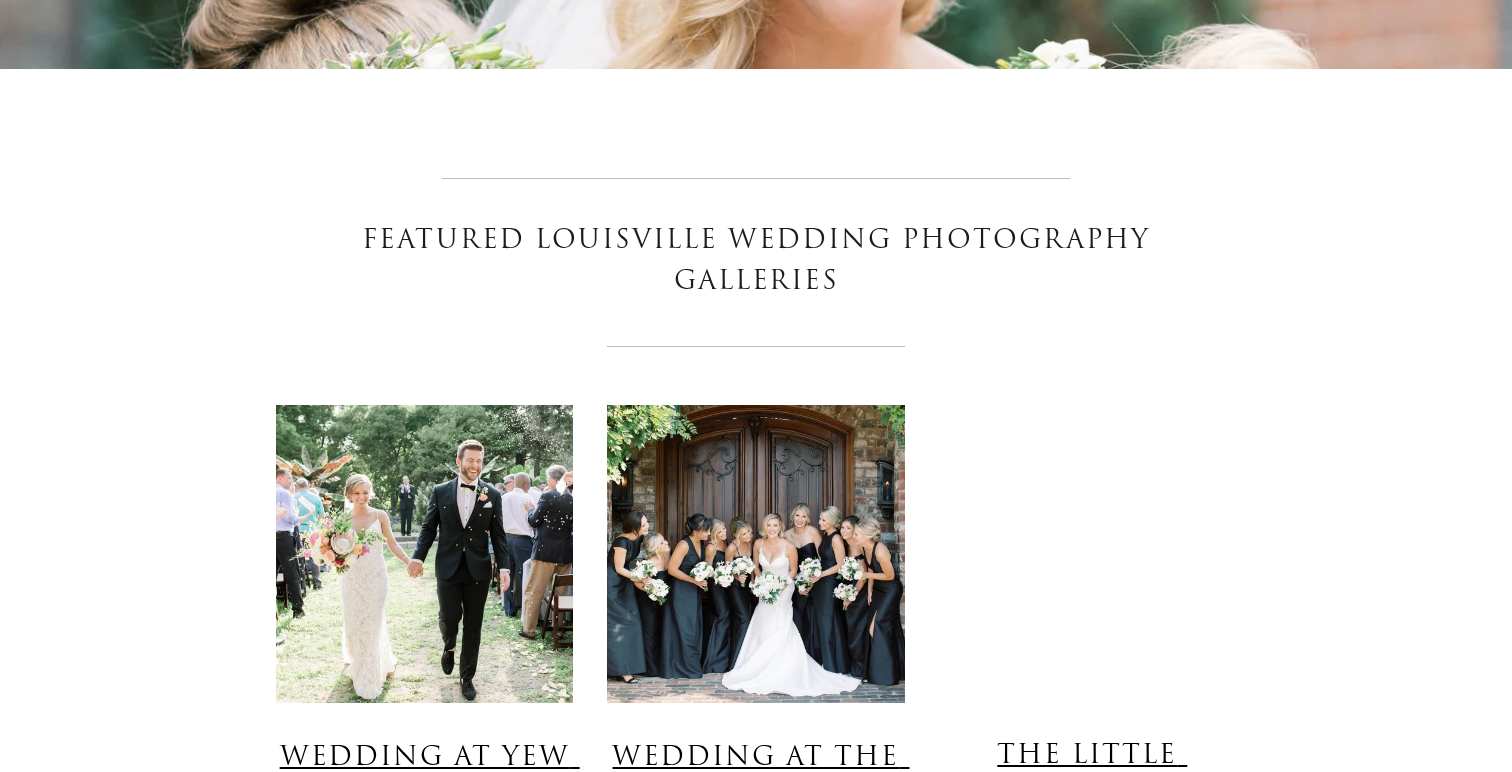 scroll, scrollTop: 1304, scrollLeft: 0, axis: vertical 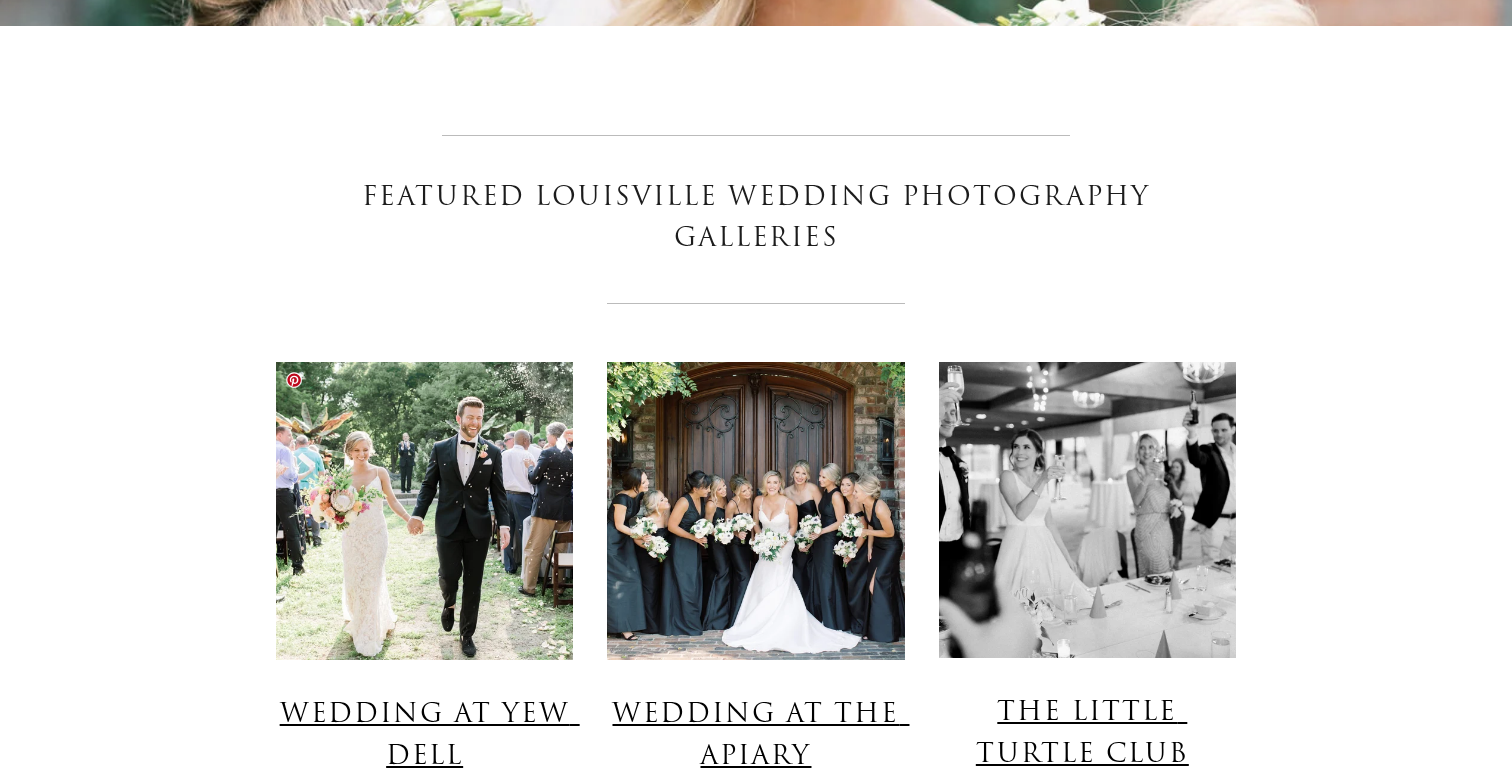 click at bounding box center (424, 511) 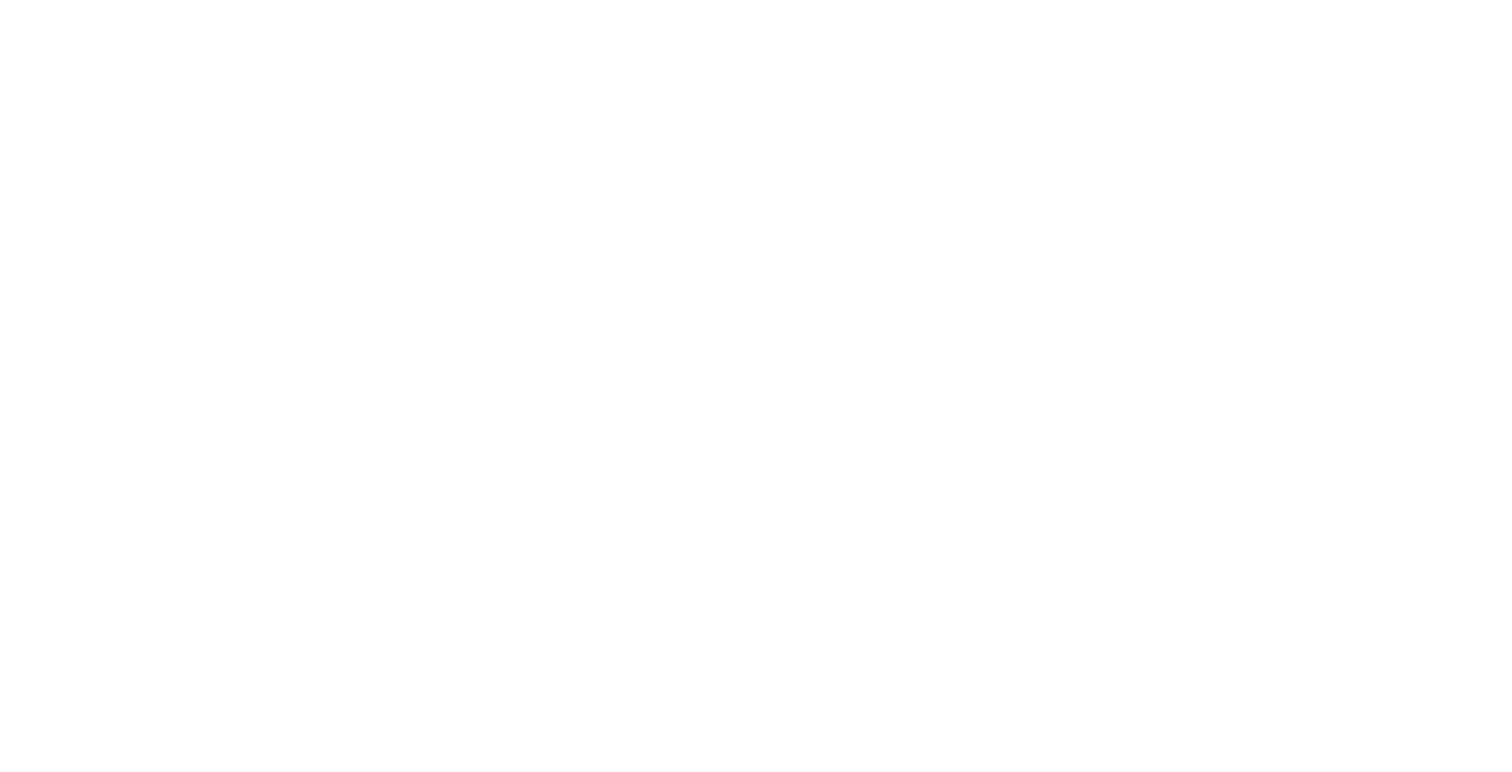 scroll, scrollTop: 15990, scrollLeft: 0, axis: vertical 